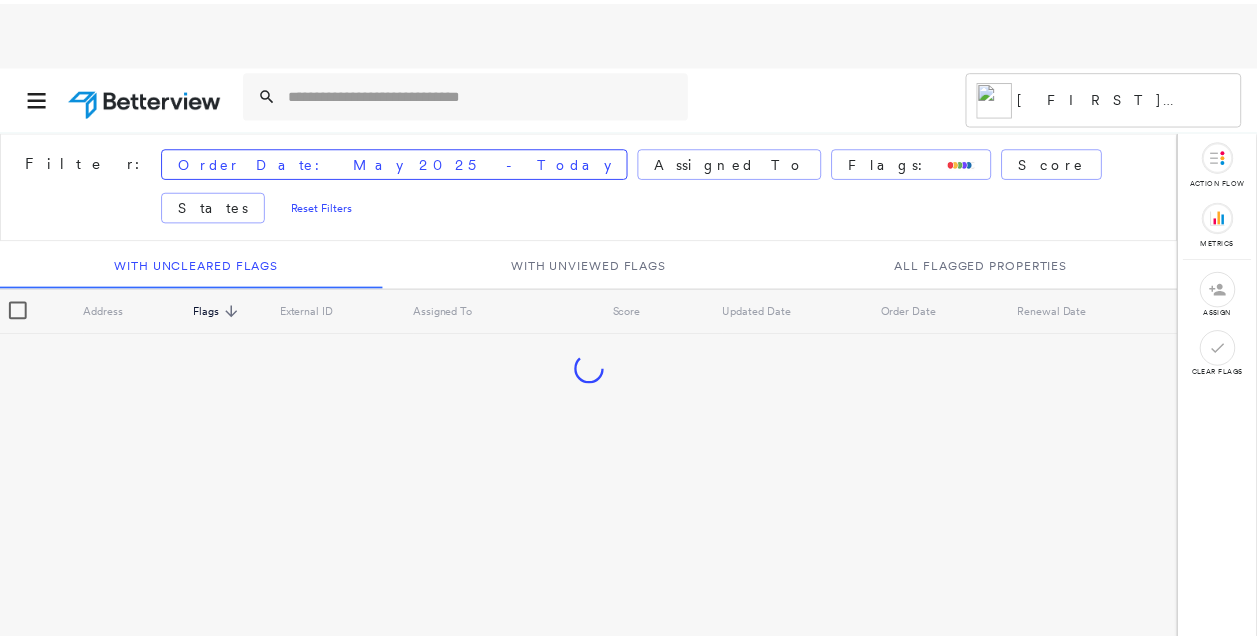 scroll, scrollTop: 0, scrollLeft: 0, axis: both 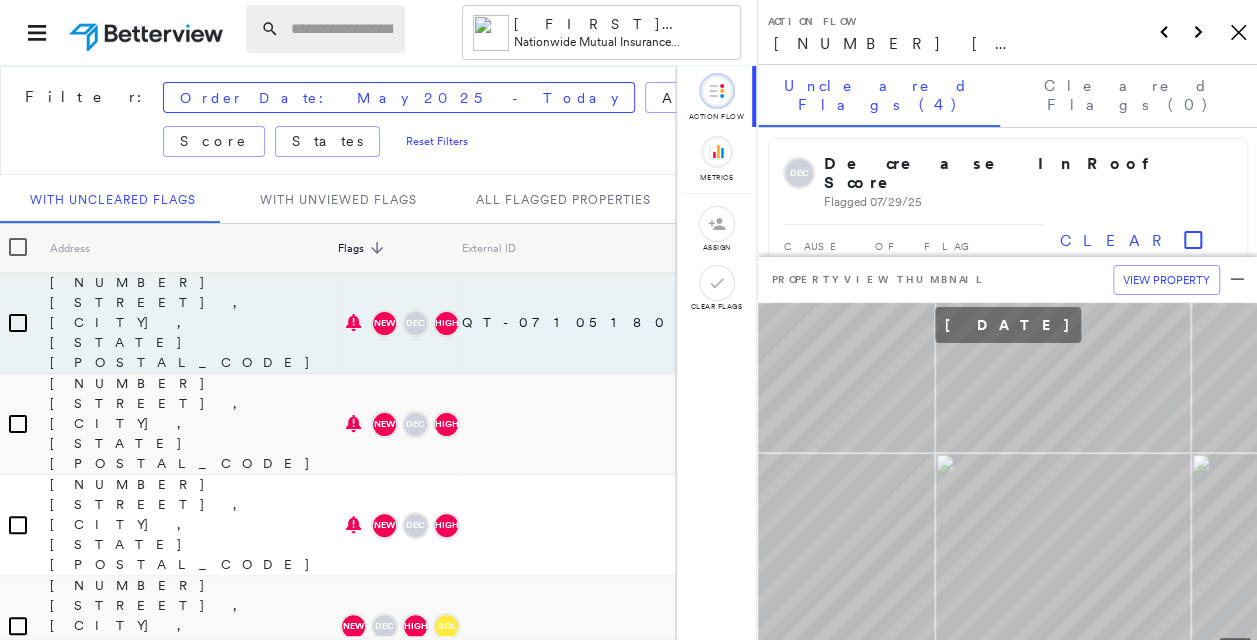 click at bounding box center [342, 29] 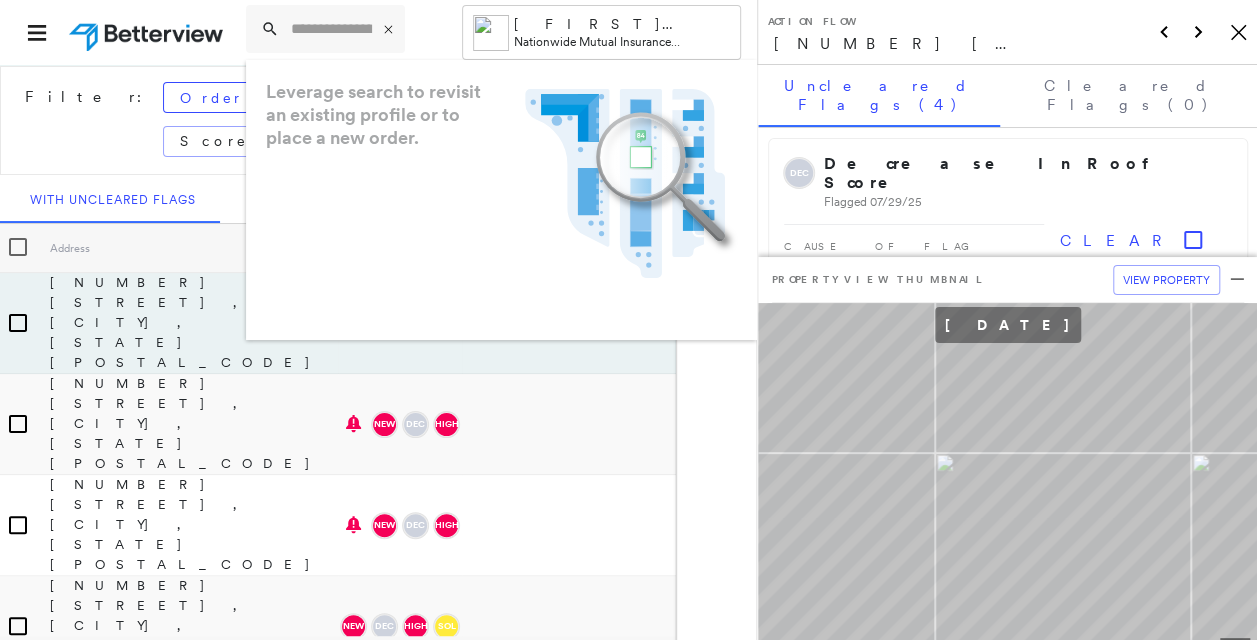 click on "Icon_Closemodal" 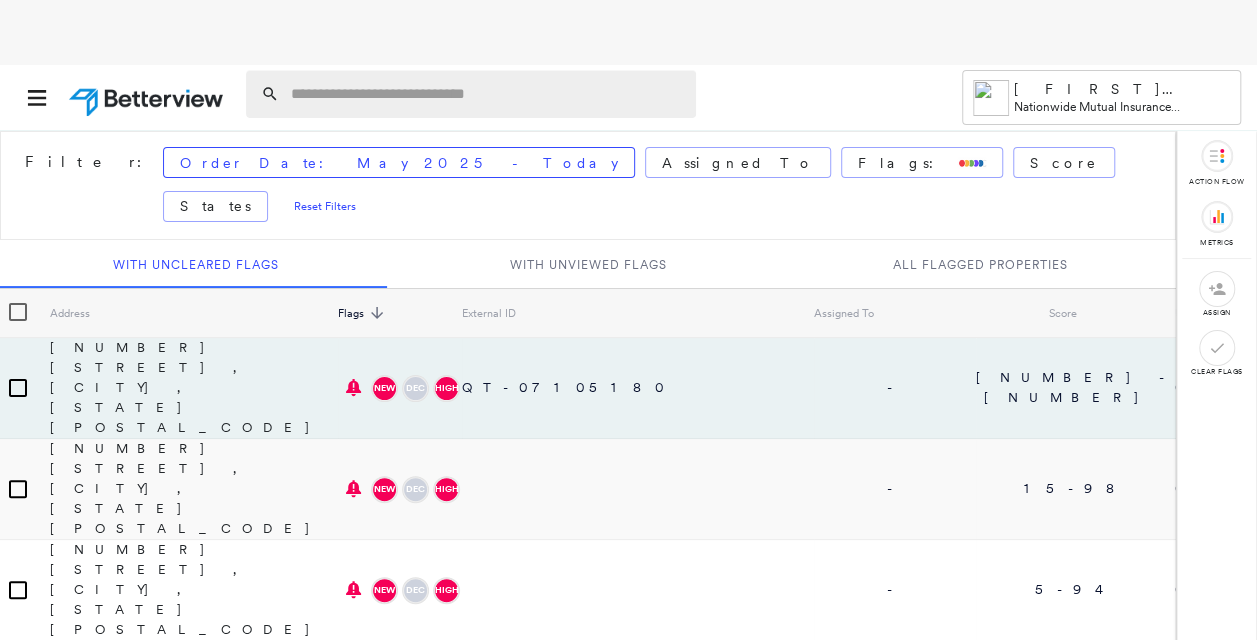 click at bounding box center [487, 94] 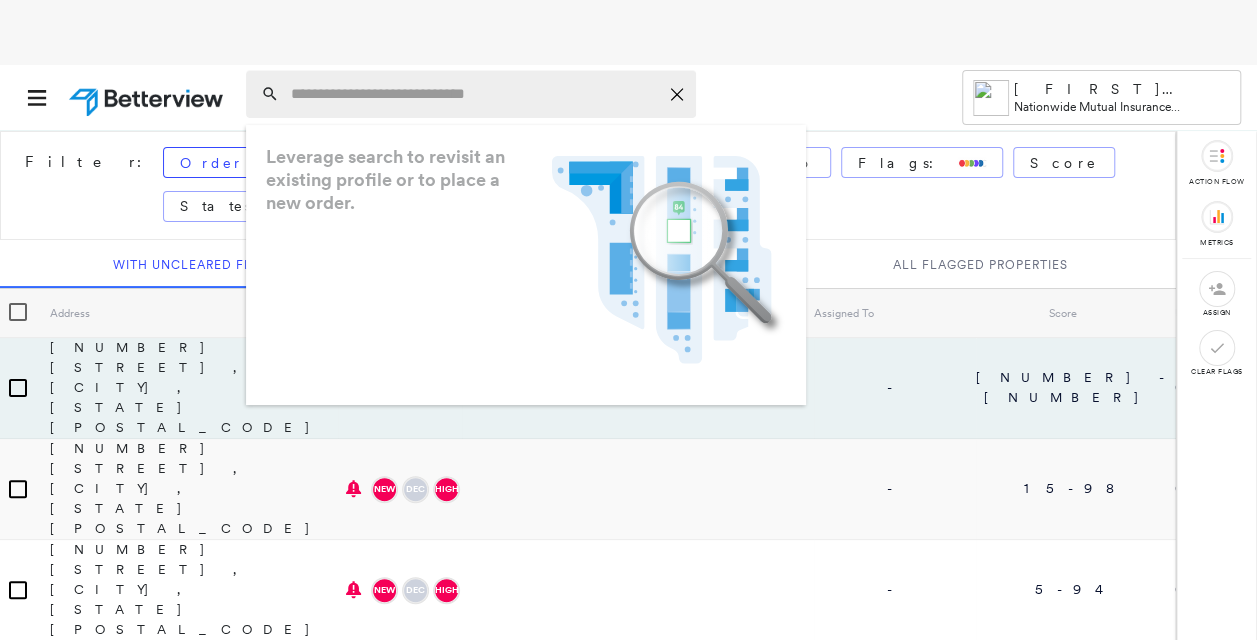 paste on "**********" 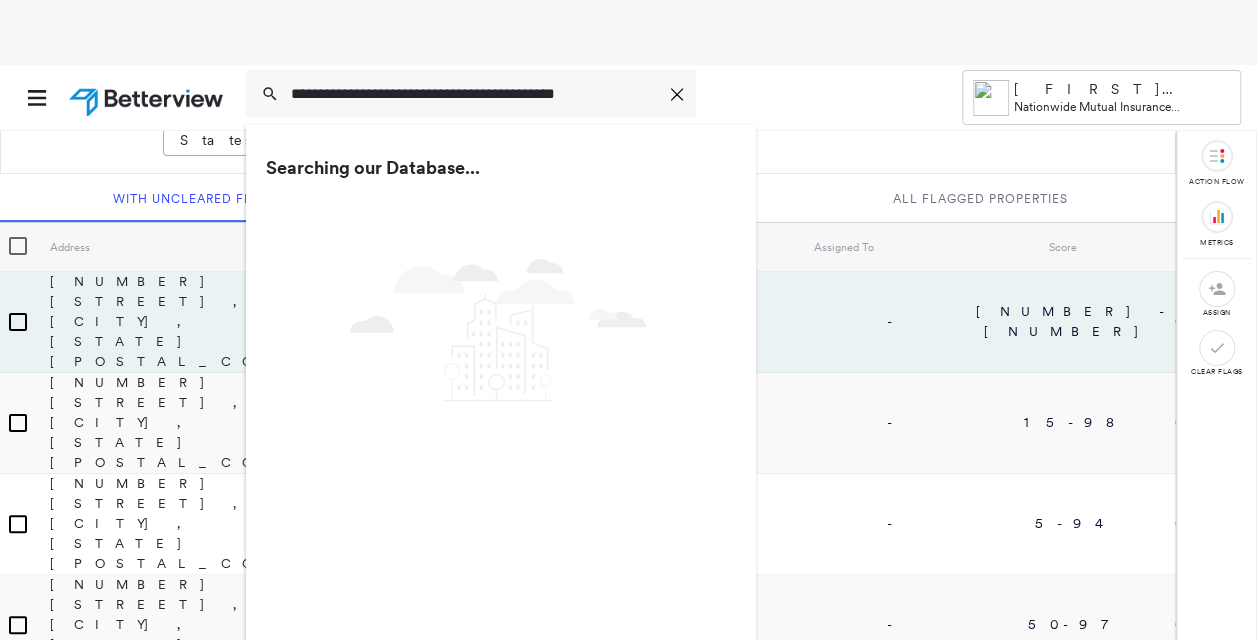 scroll, scrollTop: 71, scrollLeft: 0, axis: vertical 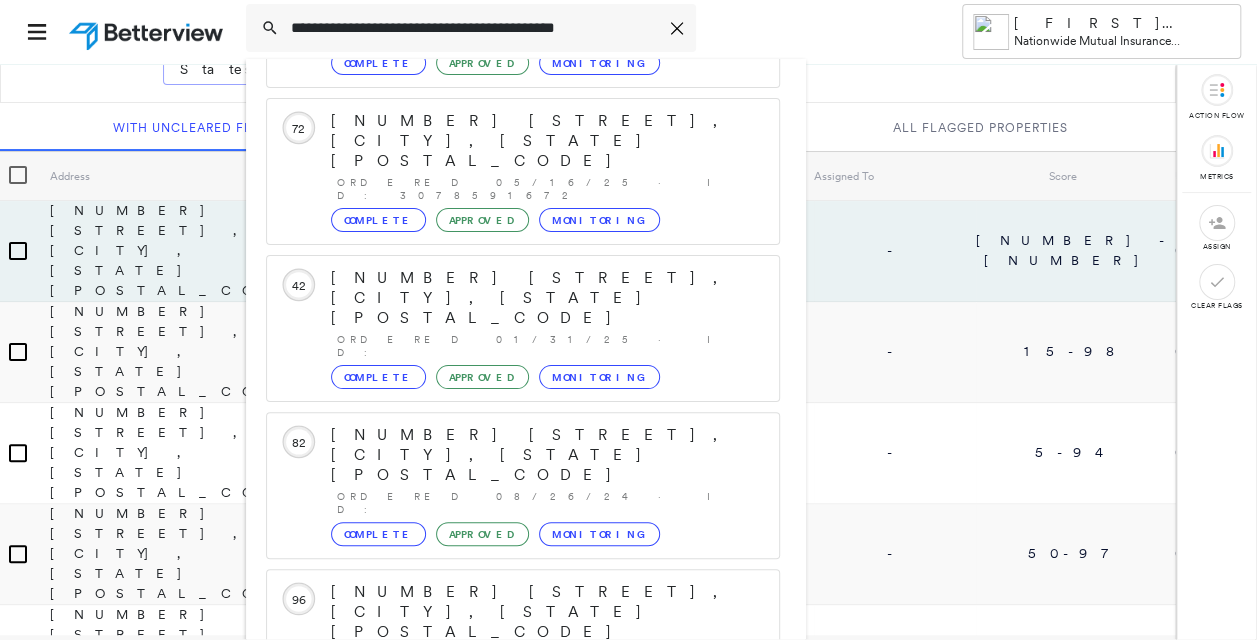 type on "**********" 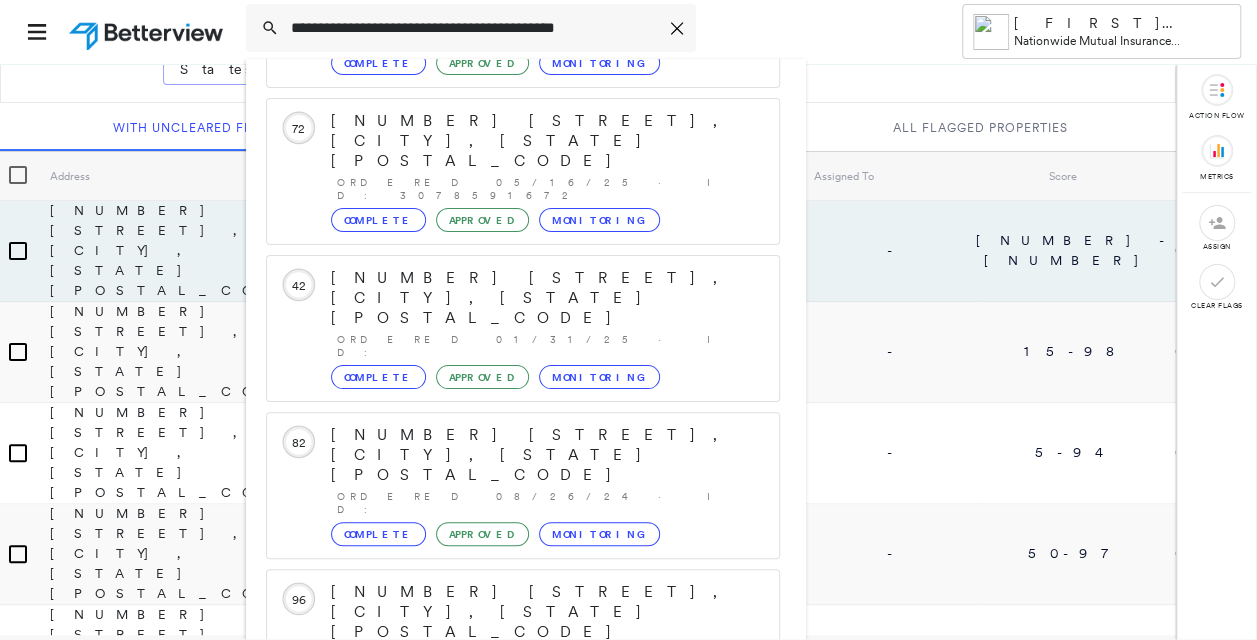 click 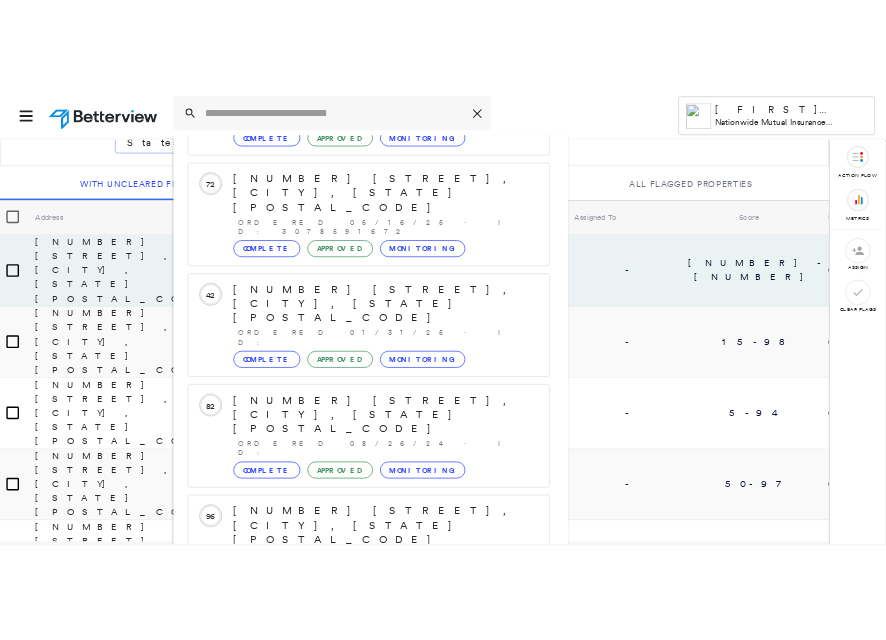 scroll, scrollTop: 0, scrollLeft: 0, axis: both 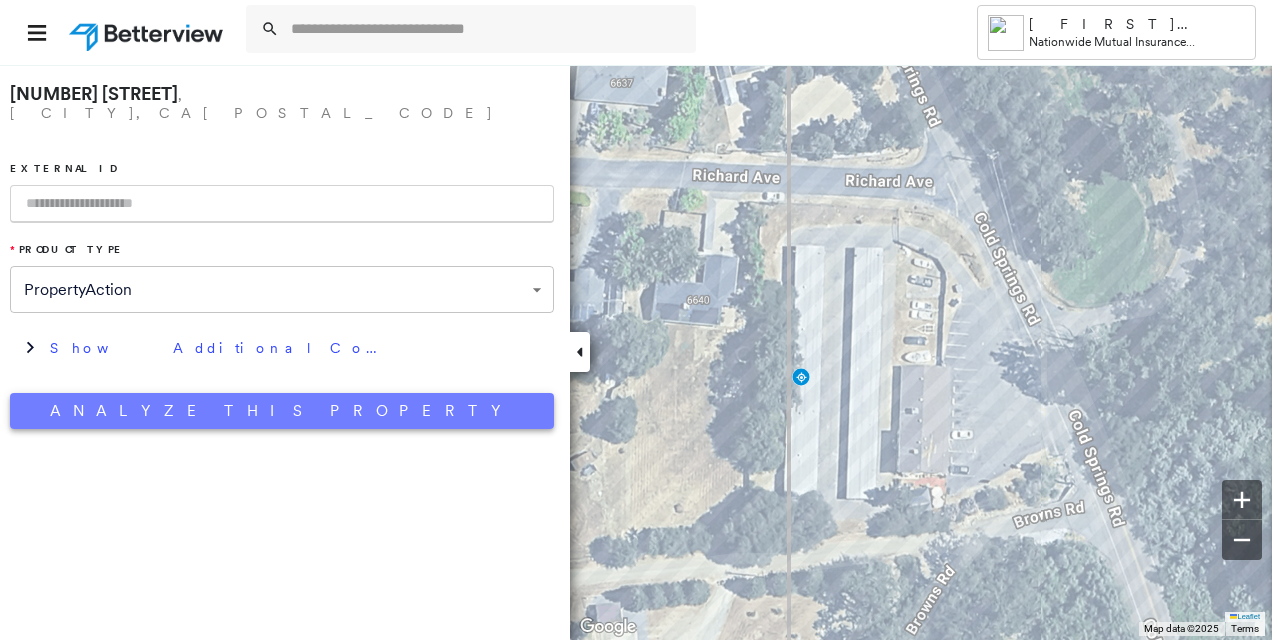 click on "Analyze This Property" at bounding box center [282, 411] 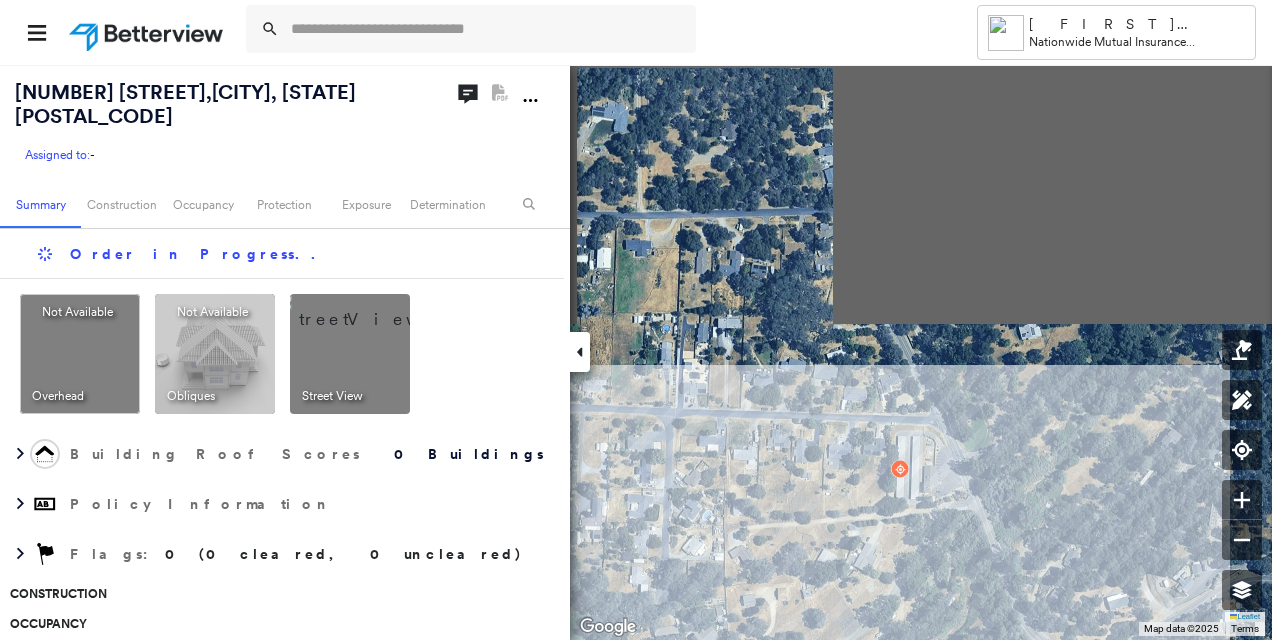 click on "Tower [LAST] [FIRST] Nationwide Mutual Insurance Company  -   Image Bulk Uploads [NUMBER]  [STREET] ,  [CITY], [STATE] [POSTAL_CODE] Assigned to:  - Assigned to:  - Assigned to:  - Open Comments PDF Report Not Available Summary Construction Occupancy Protection Exposure Determination Order in Progress .. Overhead Not Available ; Obliques Not Available ; Street View Building Roof Scores 0 Buildings Policy Information Flags :  0 (0 cleared, 0 uncleared) Construction Occupancy Place Detail Smarty Streets - Surrounding Properties Geocode Protection Exposure FEMA Risk Index Additional Perils Determination Flags :  0 (0 cleared, 0 uncleared) Uncleared Flags (0) Cleared Flags  (0) There are no  uncleared  flags. Action Taken New Entry History Quote/New Business Terms & Conditions Added ACV Endorsement Added Cosmetic Endorsement Inspection/Loss Control Report Information Added to Inspection Survey Onsite Inspection Ordered Determined No Inspection Needed General Used Report to Further Agent/Insured Discussion Save Renewal" at bounding box center [636, 320] 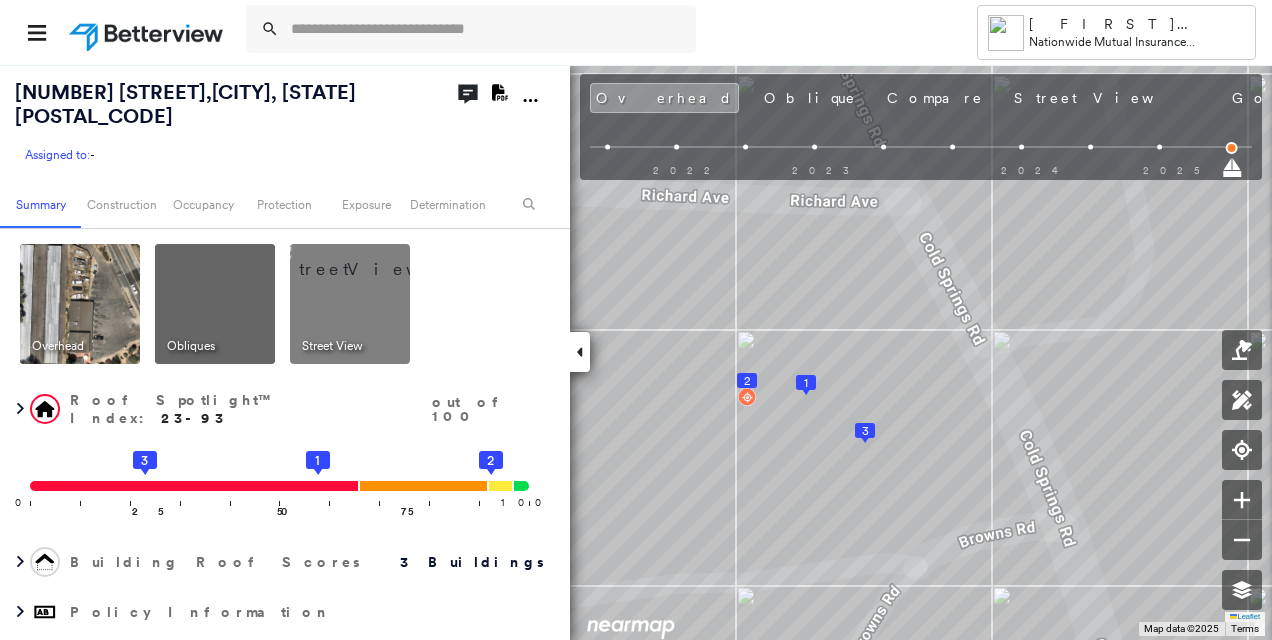 click at bounding box center (530, 100) 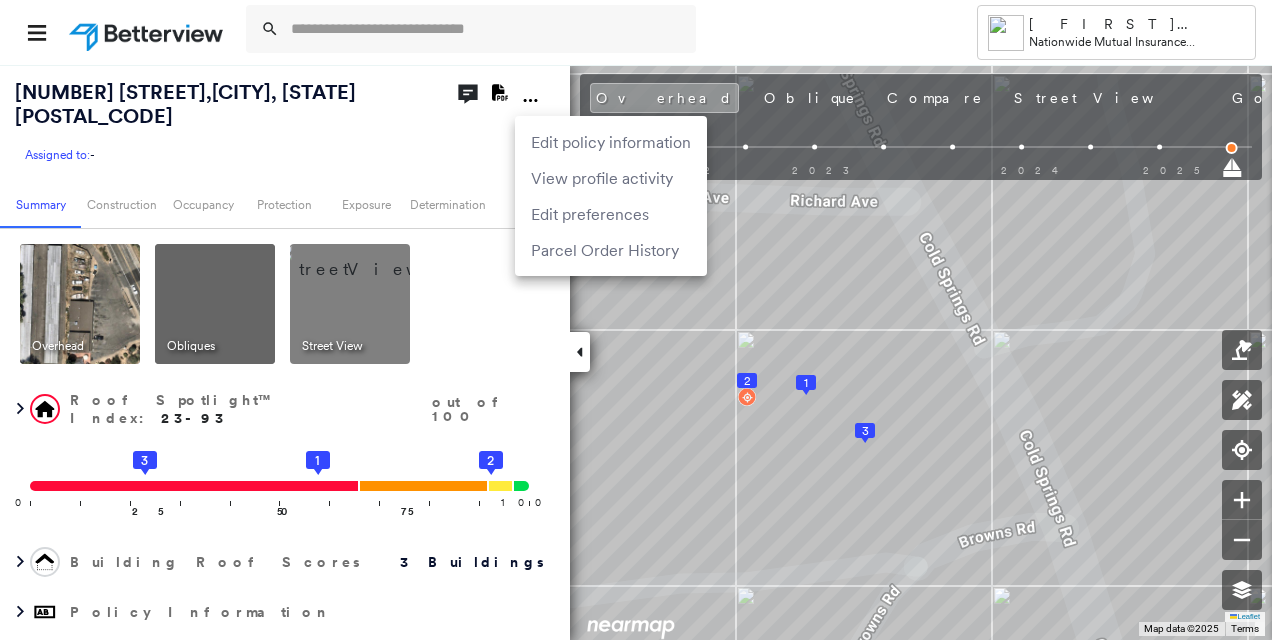 click at bounding box center [636, 320] 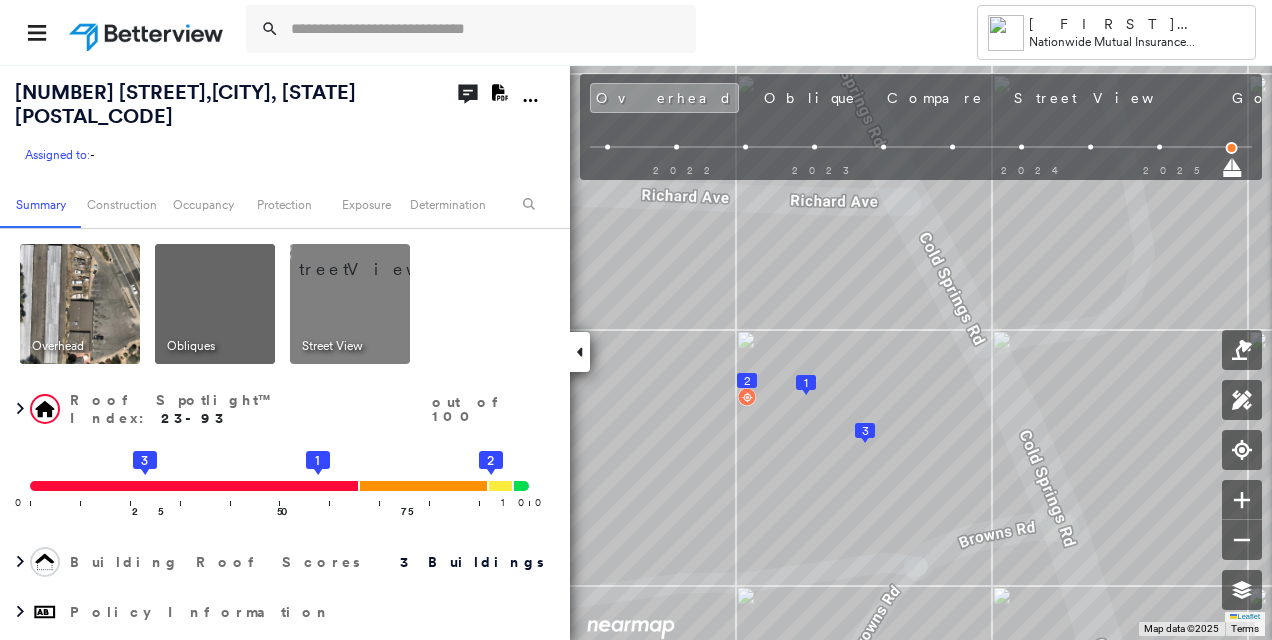 click 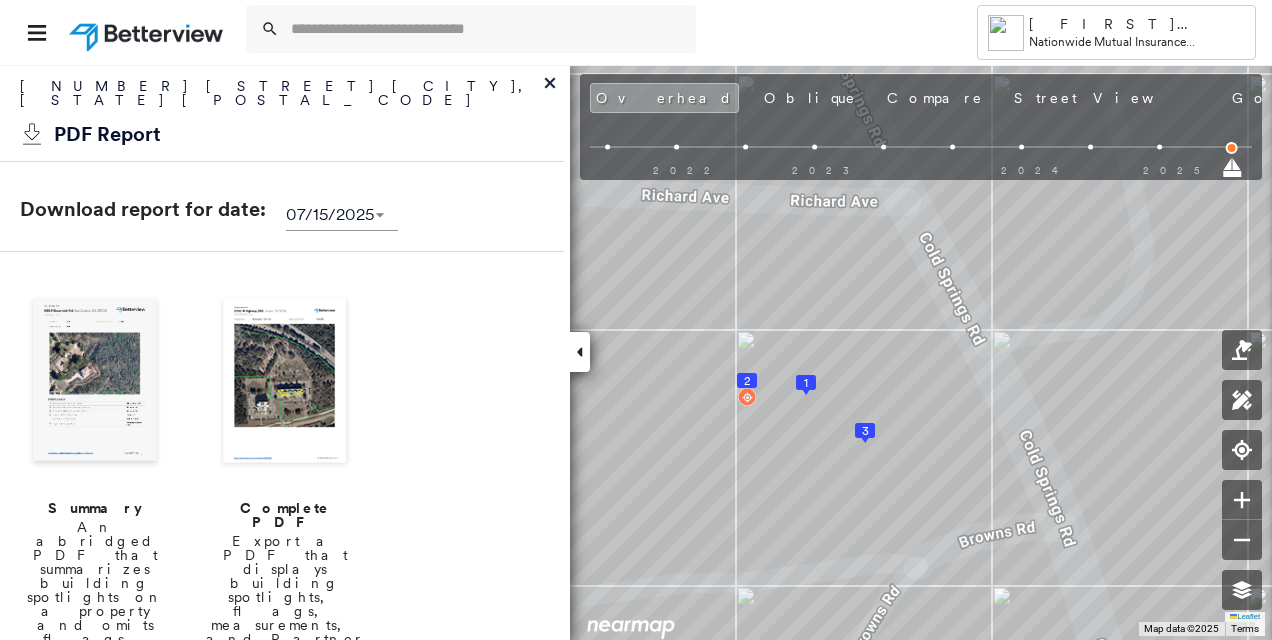 click at bounding box center (285, 382) 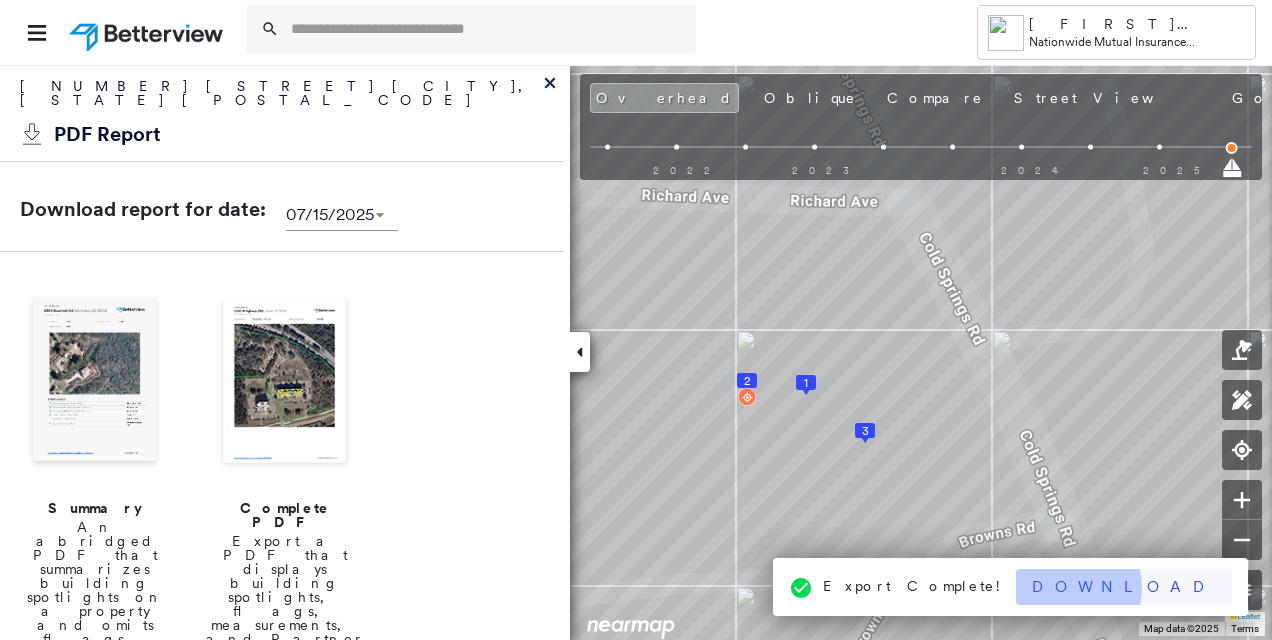 click on "Download" at bounding box center [1124, 587] 